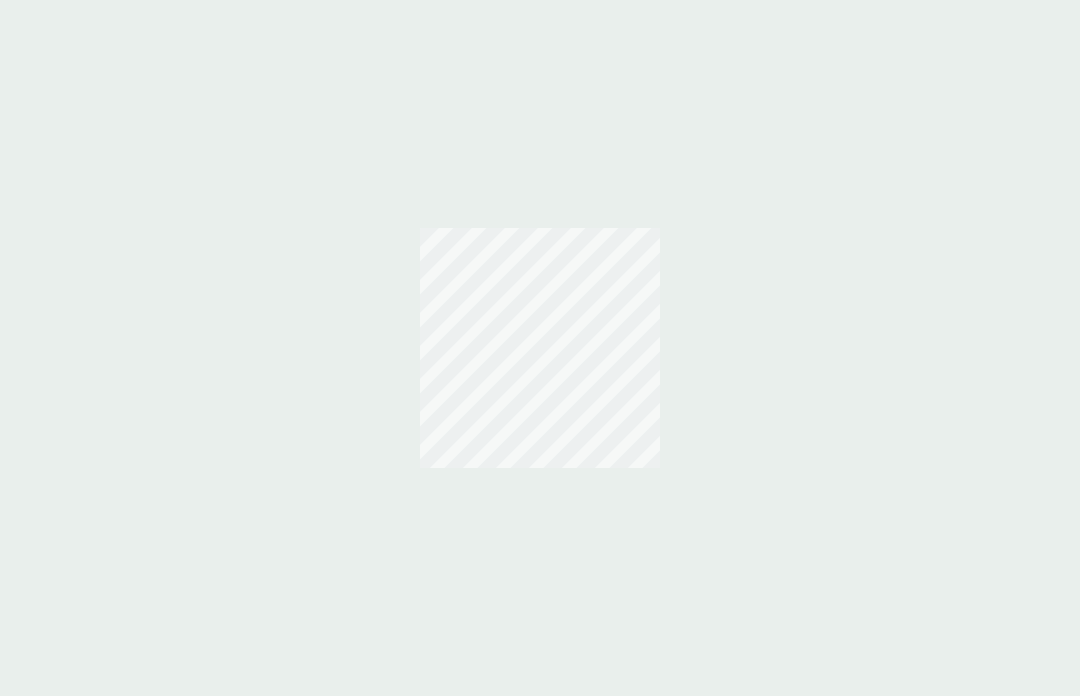 scroll, scrollTop: 0, scrollLeft: 0, axis: both 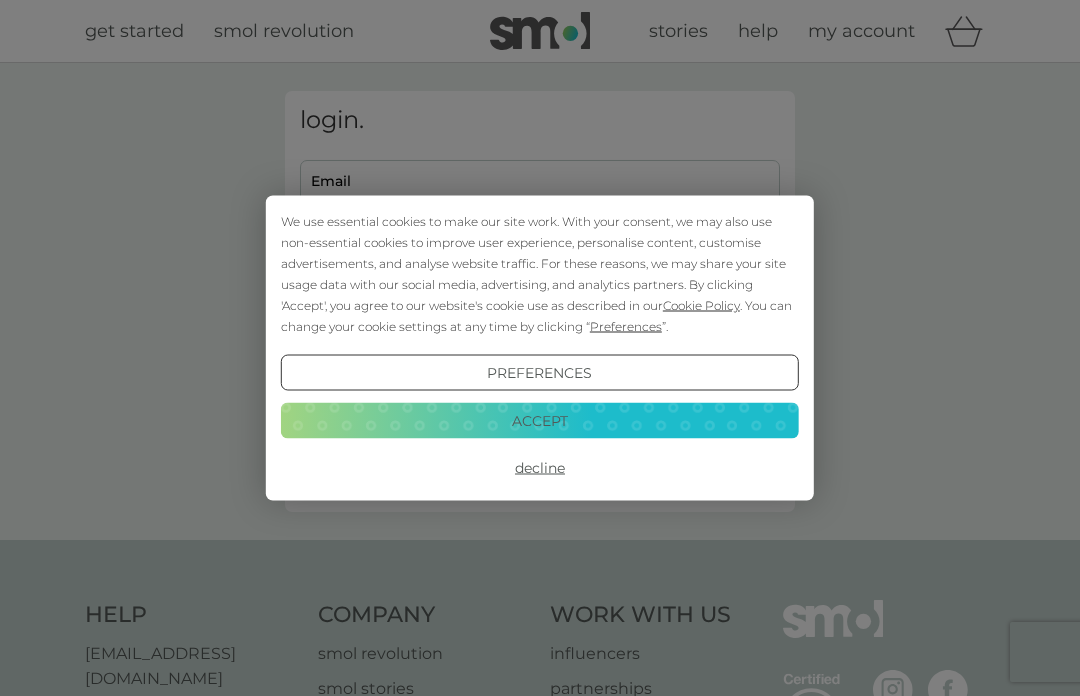 click on "Accept" at bounding box center [540, 420] 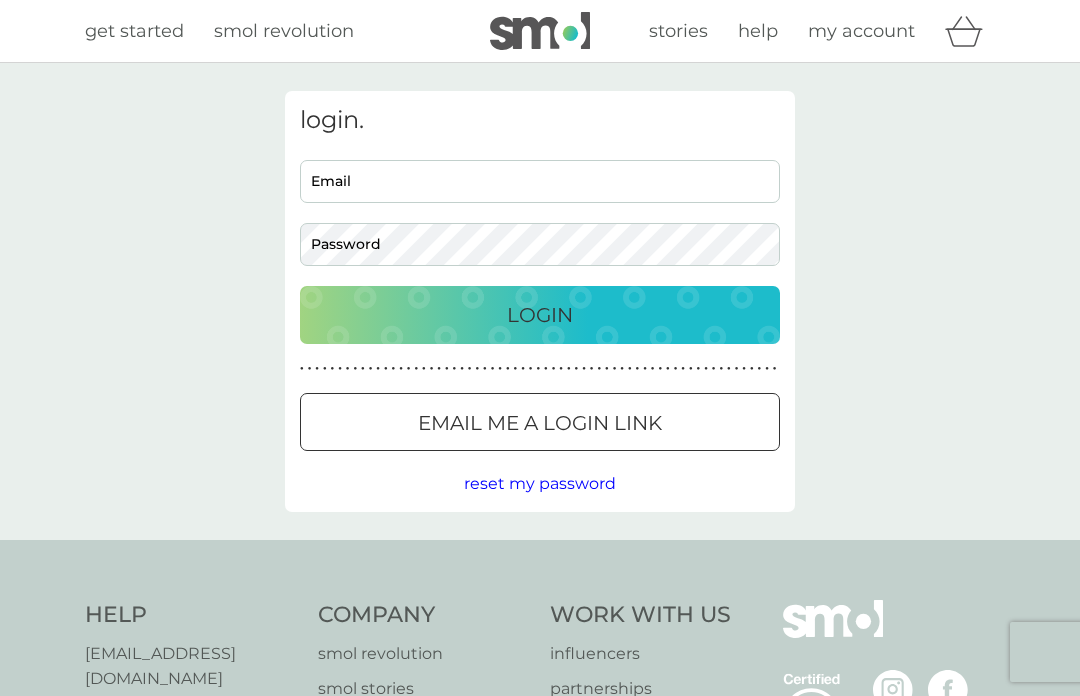 scroll, scrollTop: 0, scrollLeft: 0, axis: both 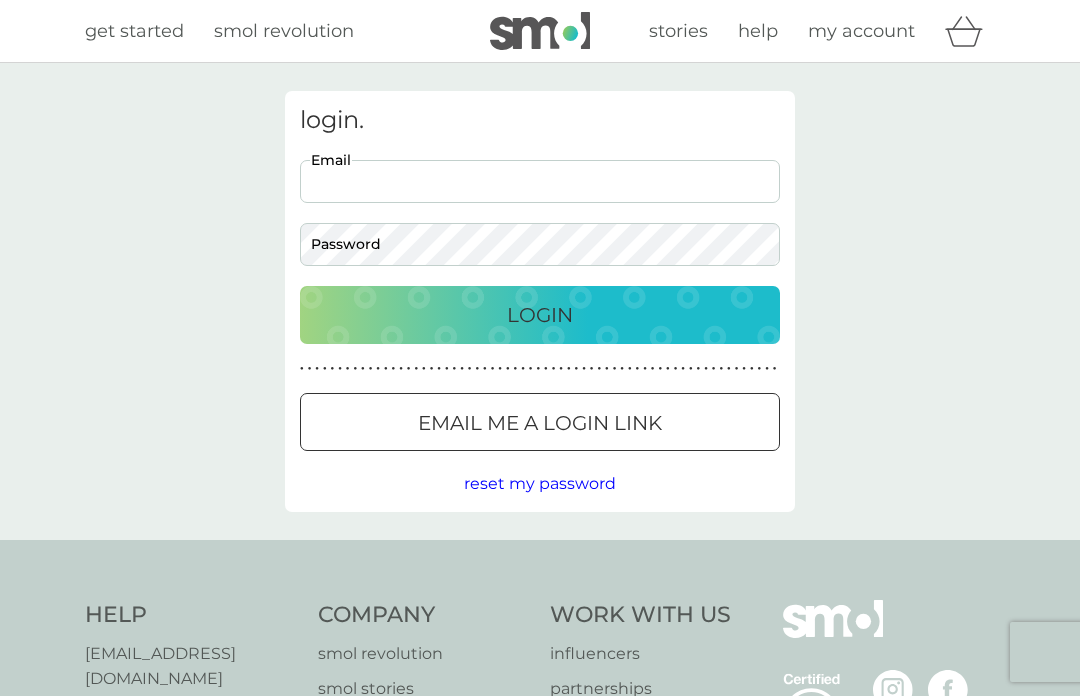 type on "[EMAIL_ADDRESS][DOMAIN_NAME]" 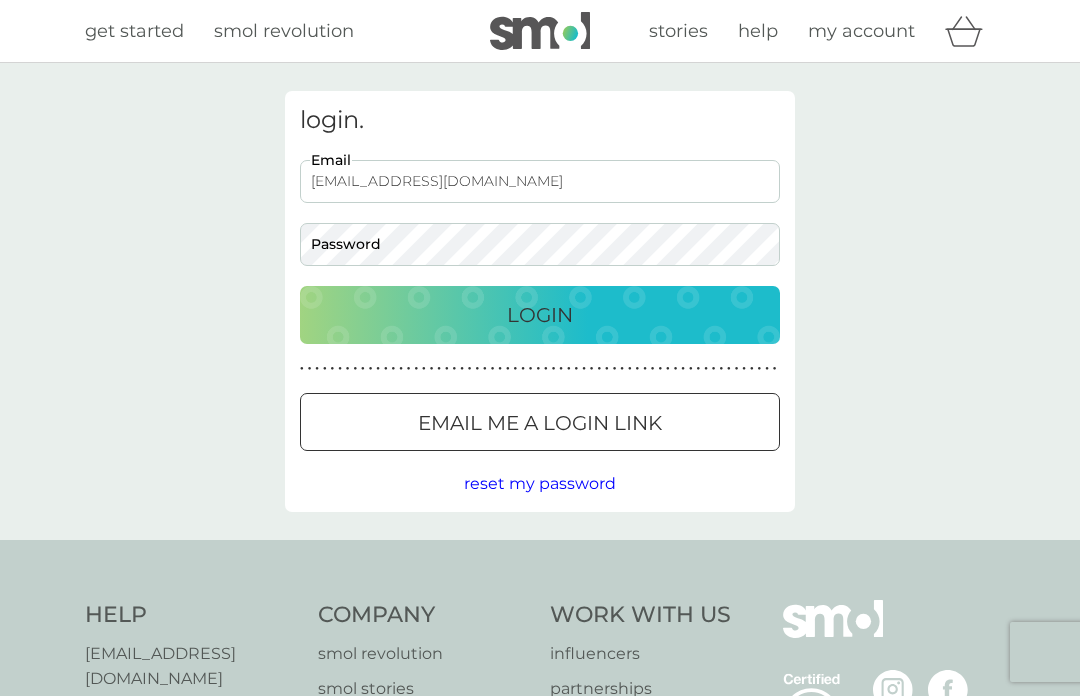 click on "Login" at bounding box center [540, 315] 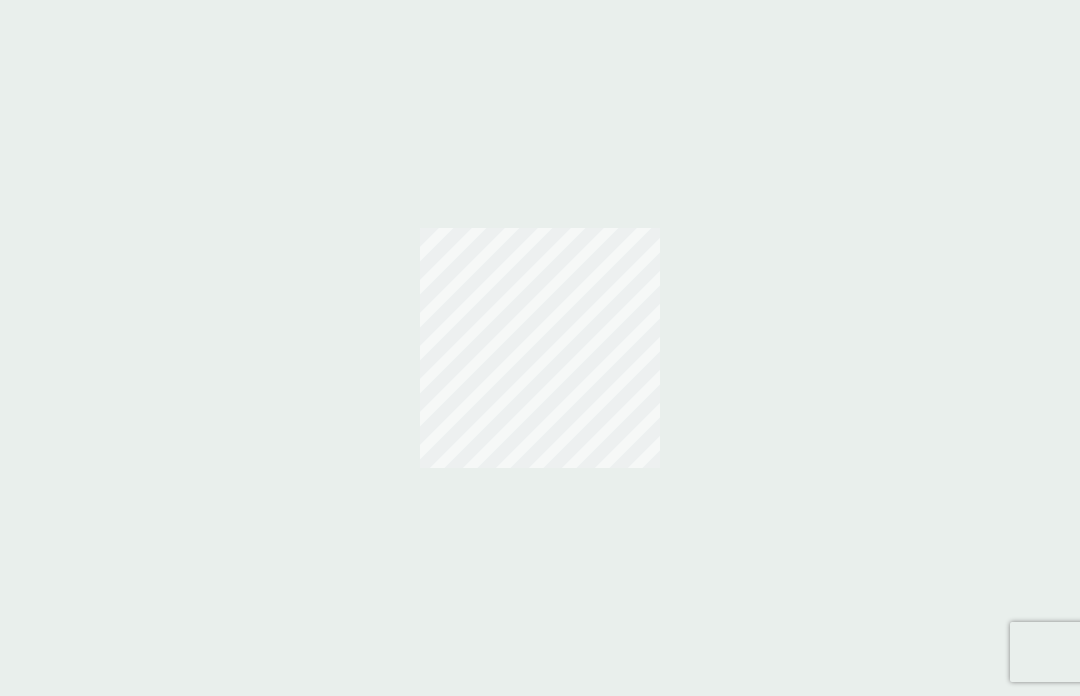 scroll, scrollTop: 0, scrollLeft: 0, axis: both 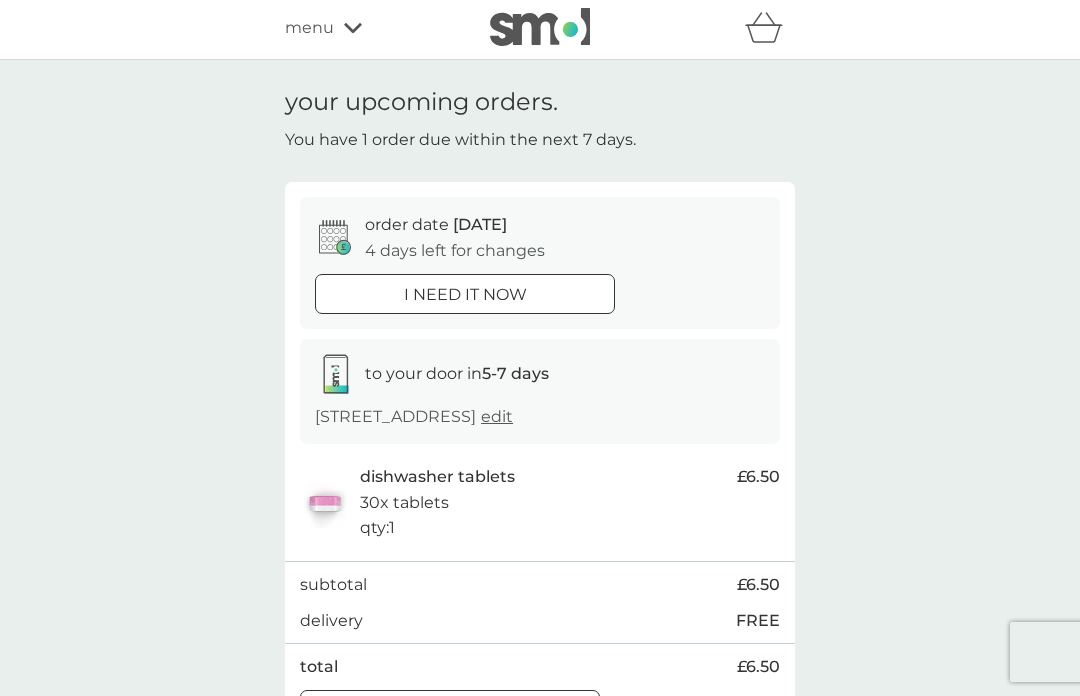 click on "16 Jul" at bounding box center [480, 224] 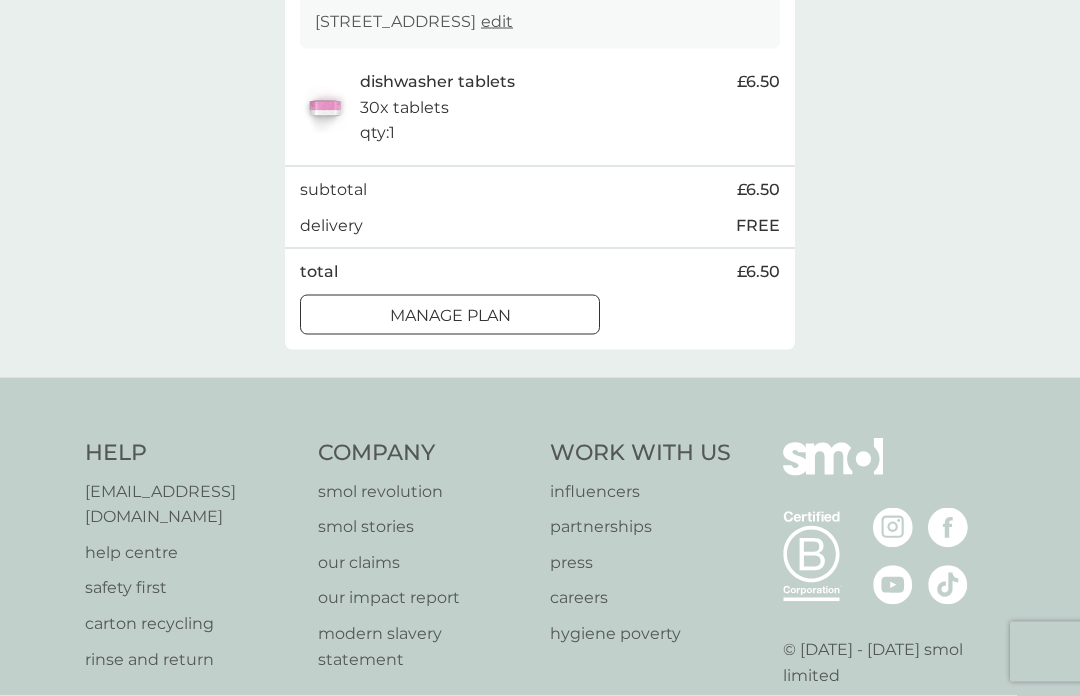 scroll, scrollTop: 400, scrollLeft: 0, axis: vertical 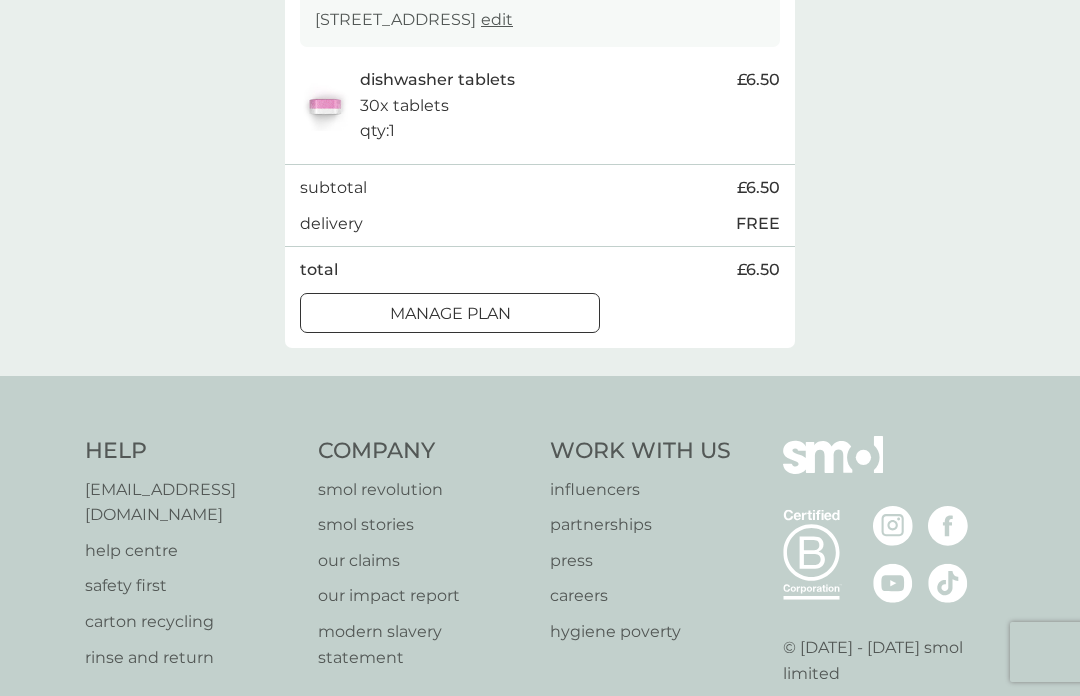 click on "Manage plan" at bounding box center [450, 314] 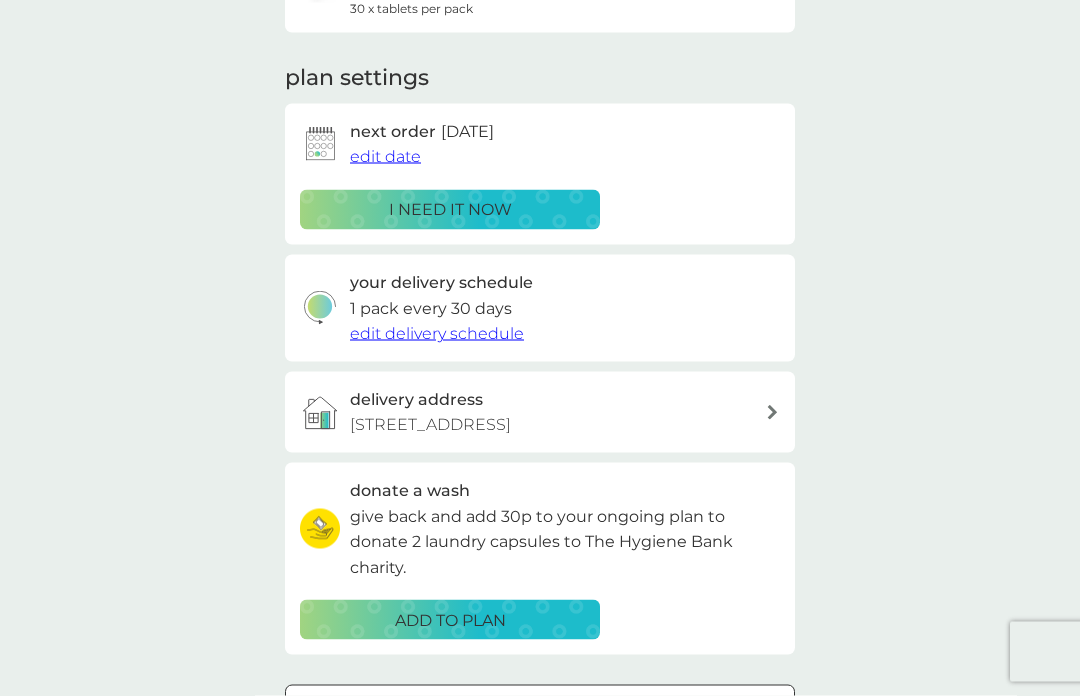 scroll, scrollTop: 237, scrollLeft: 0, axis: vertical 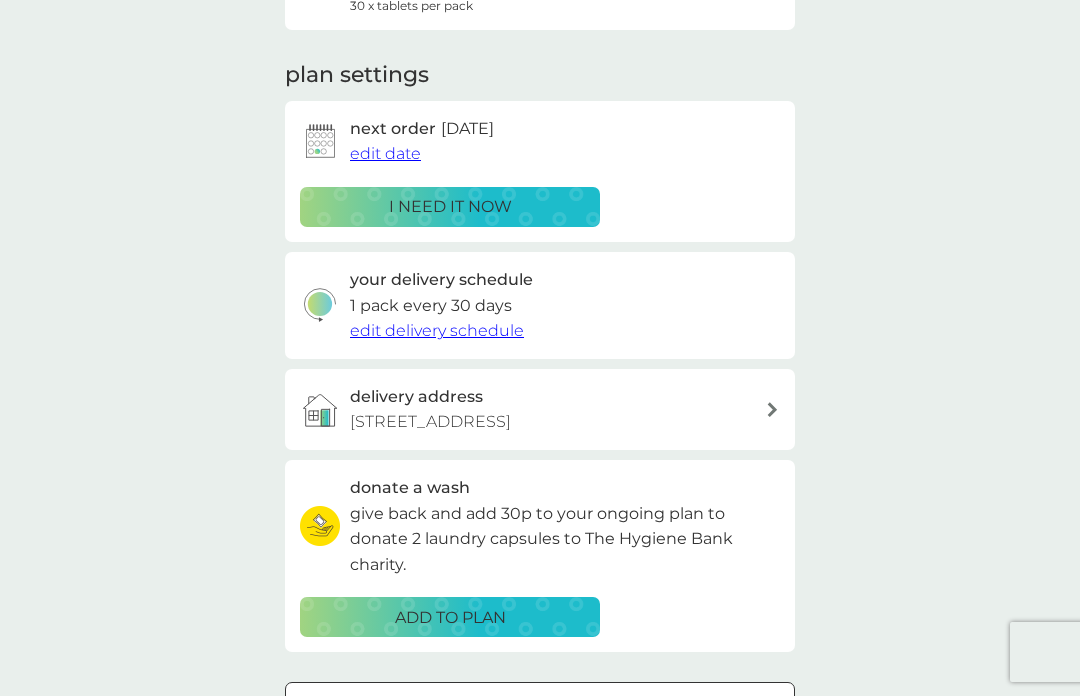 click on "edit delivery schedule" at bounding box center [437, 330] 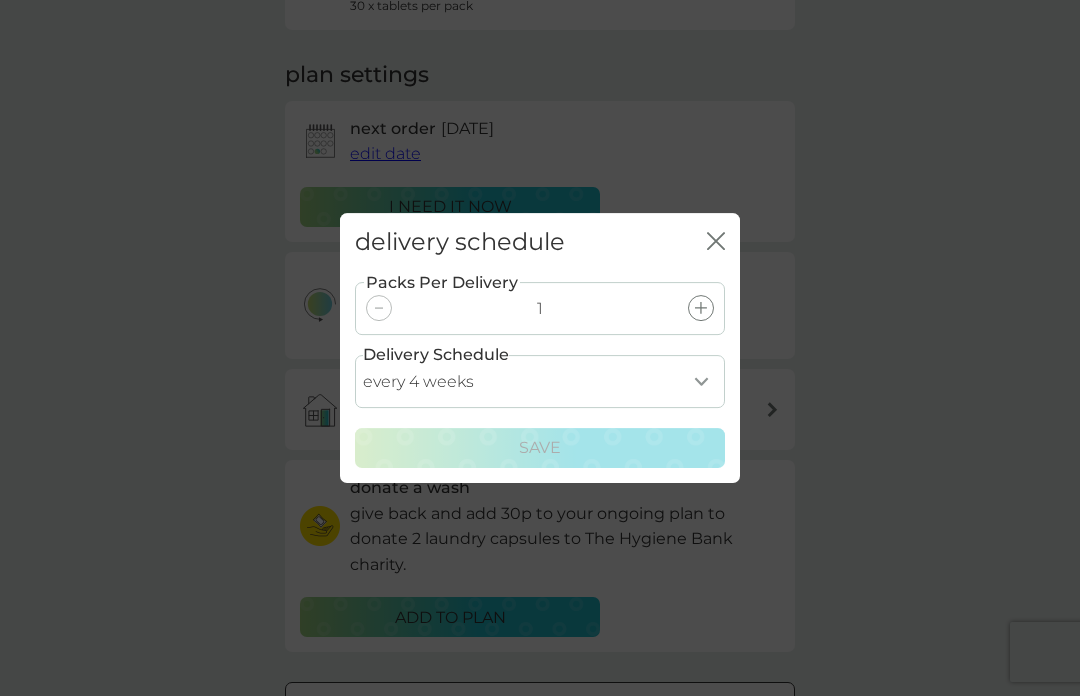 click on "every 1 week every 2 weeks every 3 weeks every 4 weeks every 5 weeks every 6 weeks every 7 weeks every 8 weeks every 9 weeks every 10 weeks every 11 weeks every 12 weeks every 13 weeks every 14 weeks every 15 weeks every 16 weeks every 17 weeks" at bounding box center (540, 381) 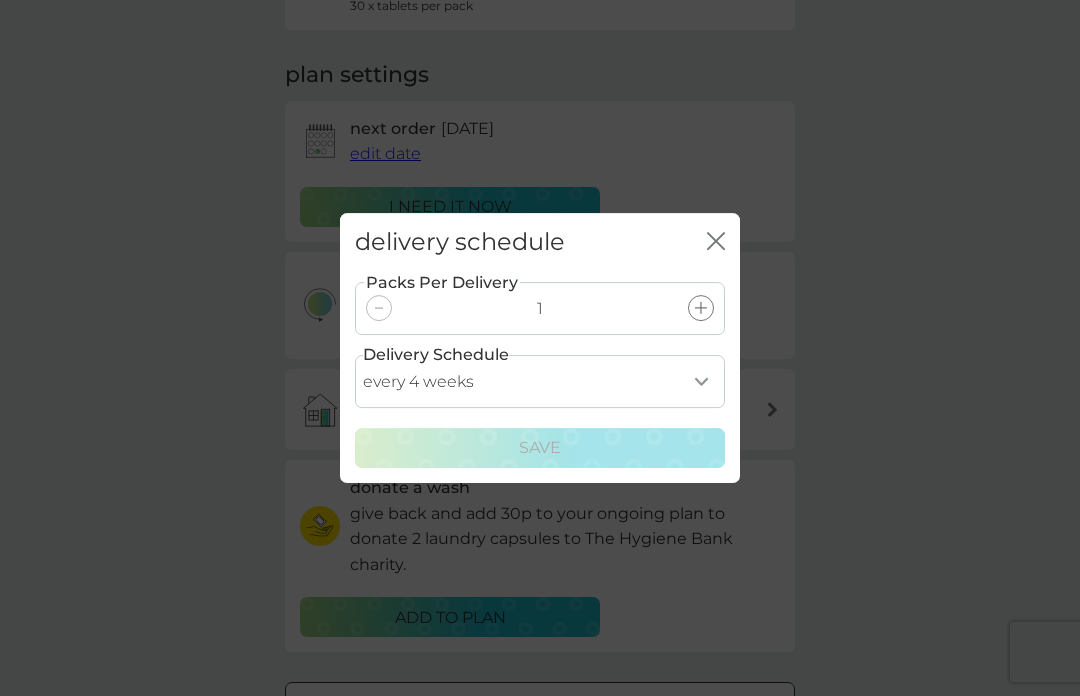 click on "close" 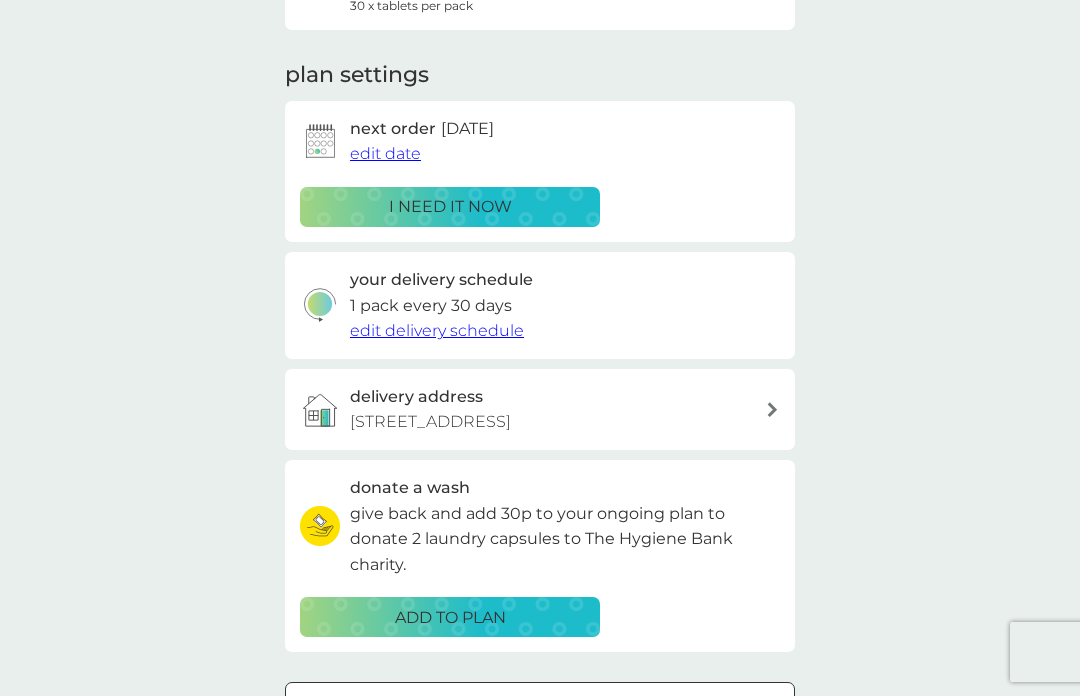 click on "edit date" at bounding box center (385, 153) 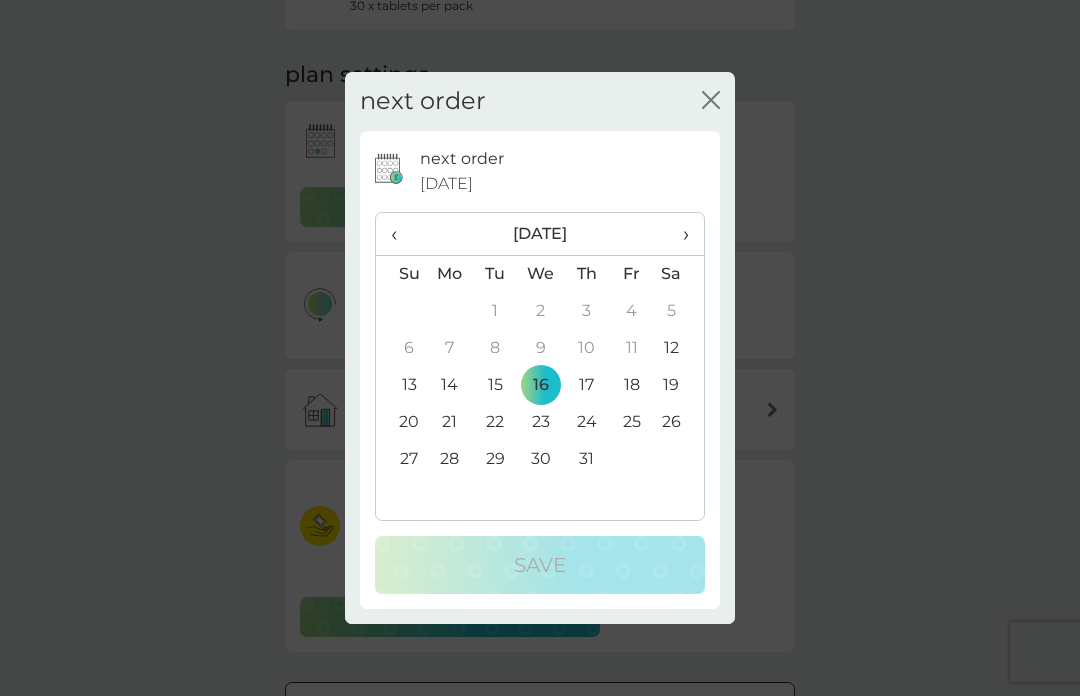 click on "›" at bounding box center [679, 234] 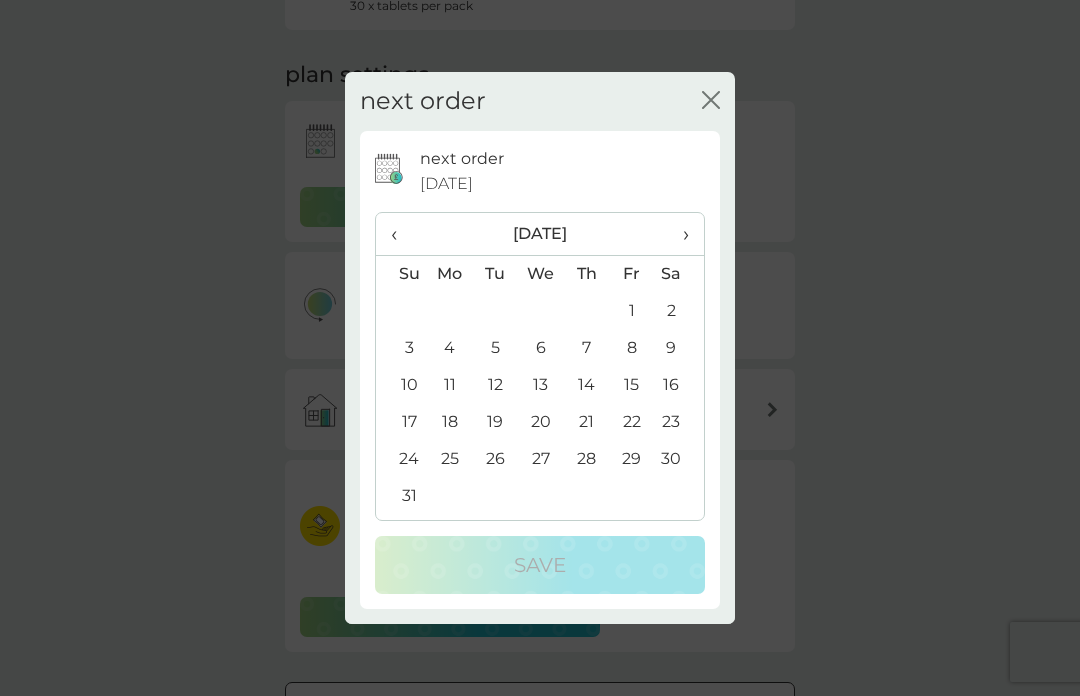 click on "13" at bounding box center [541, 385] 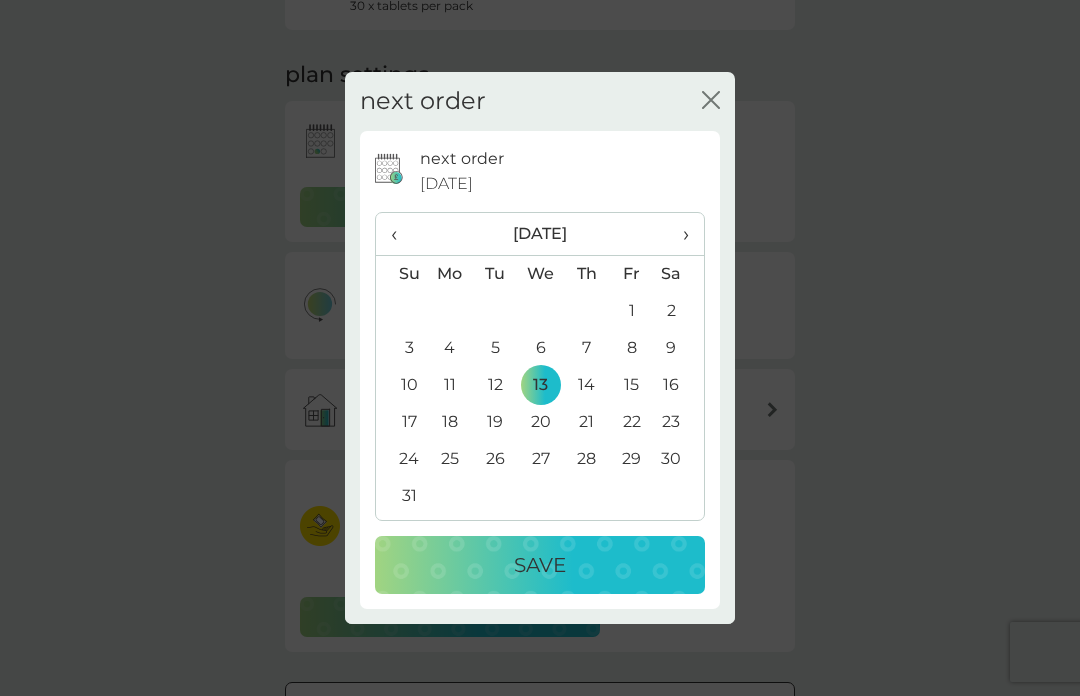 click on "Save" at bounding box center (540, 565) 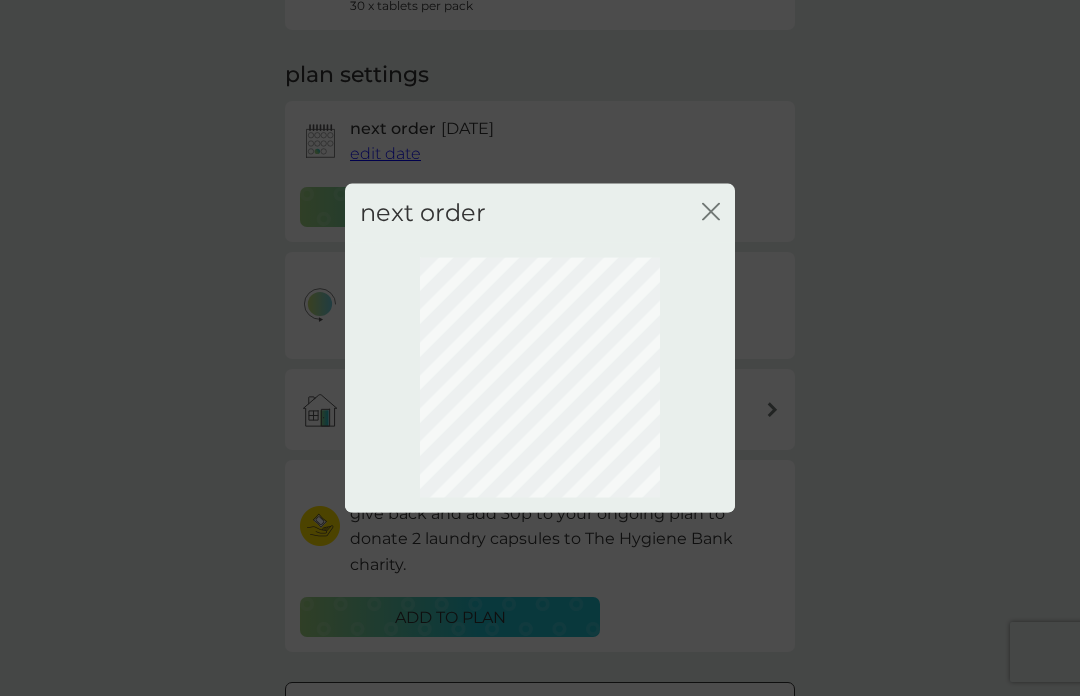 scroll, scrollTop: 72, scrollLeft: 0, axis: vertical 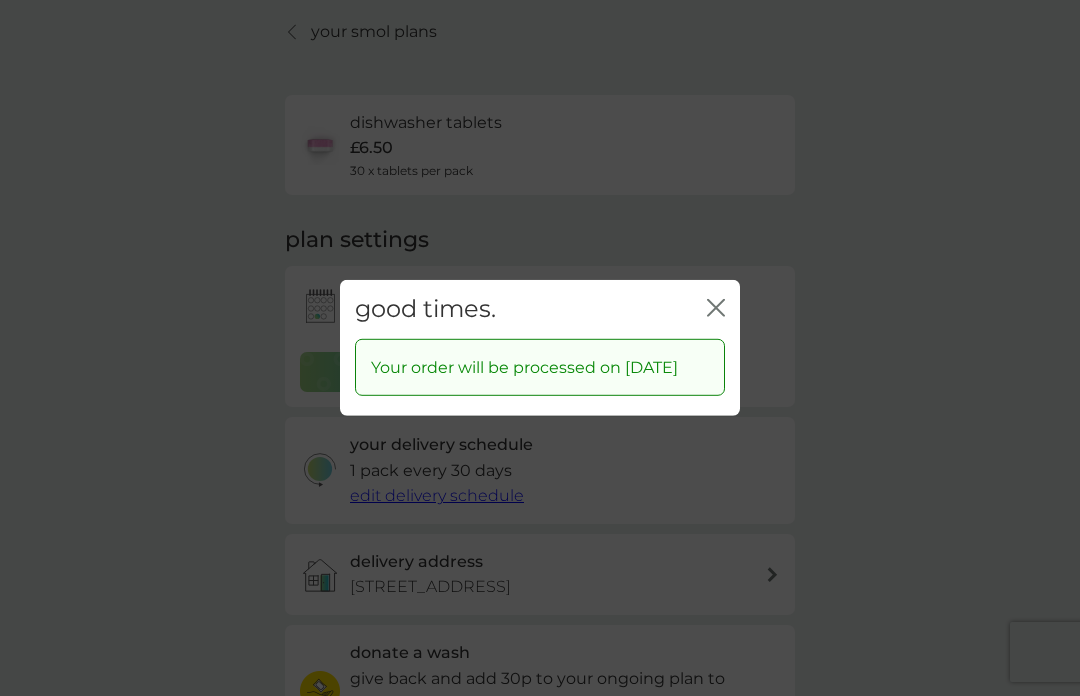 click on "close" 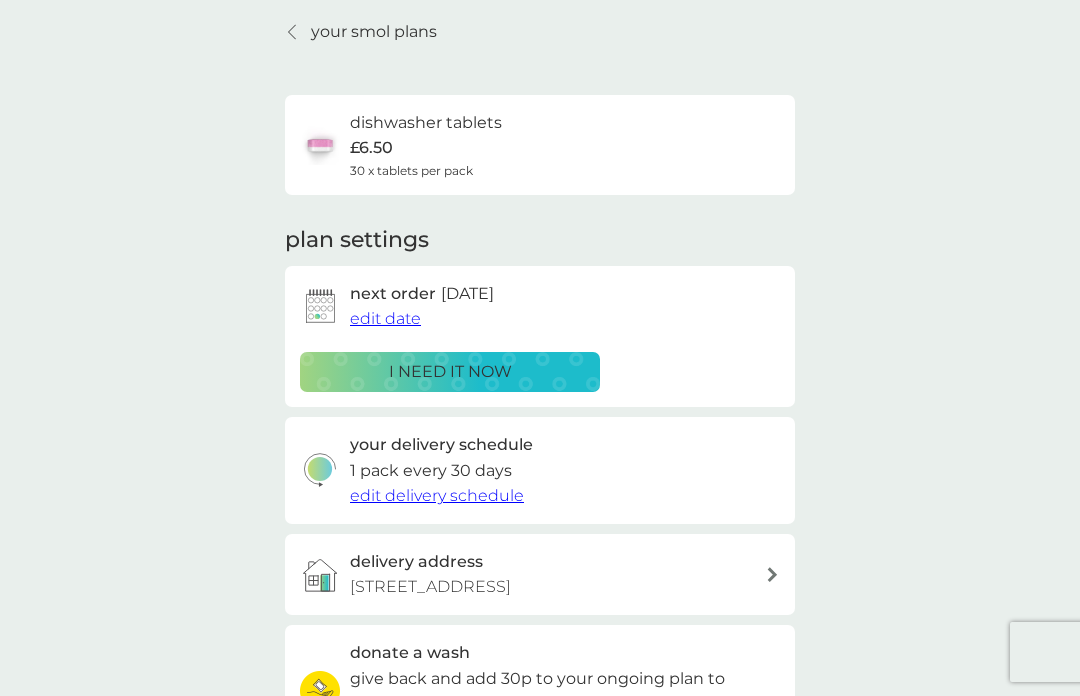 click on "your smol plans" at bounding box center [374, 32] 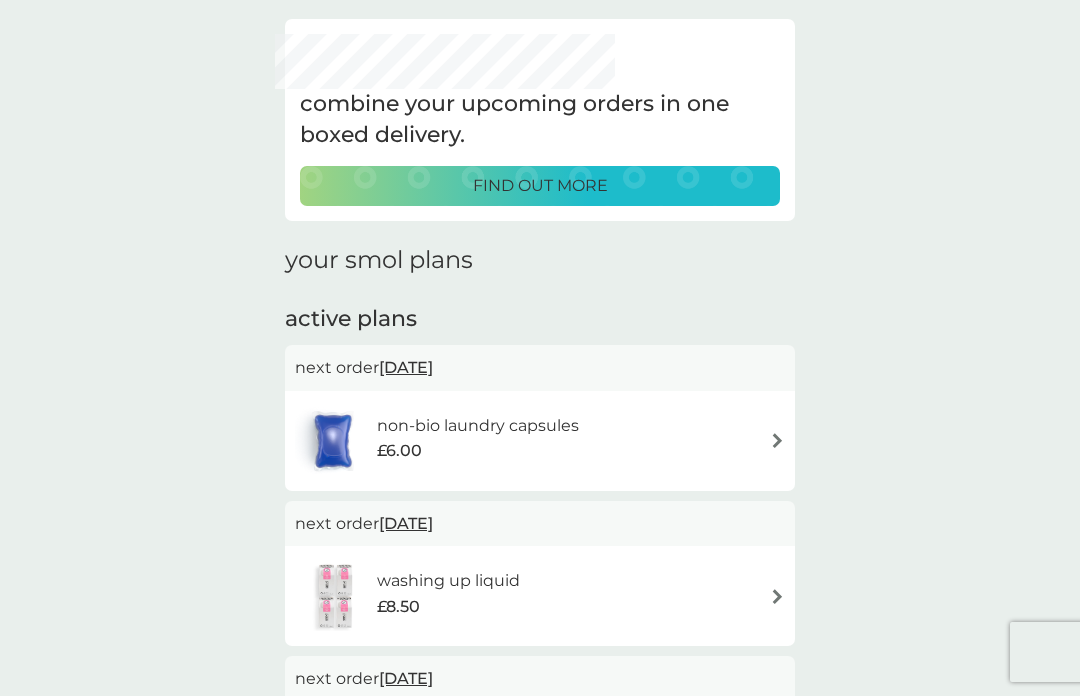scroll, scrollTop: 0, scrollLeft: 0, axis: both 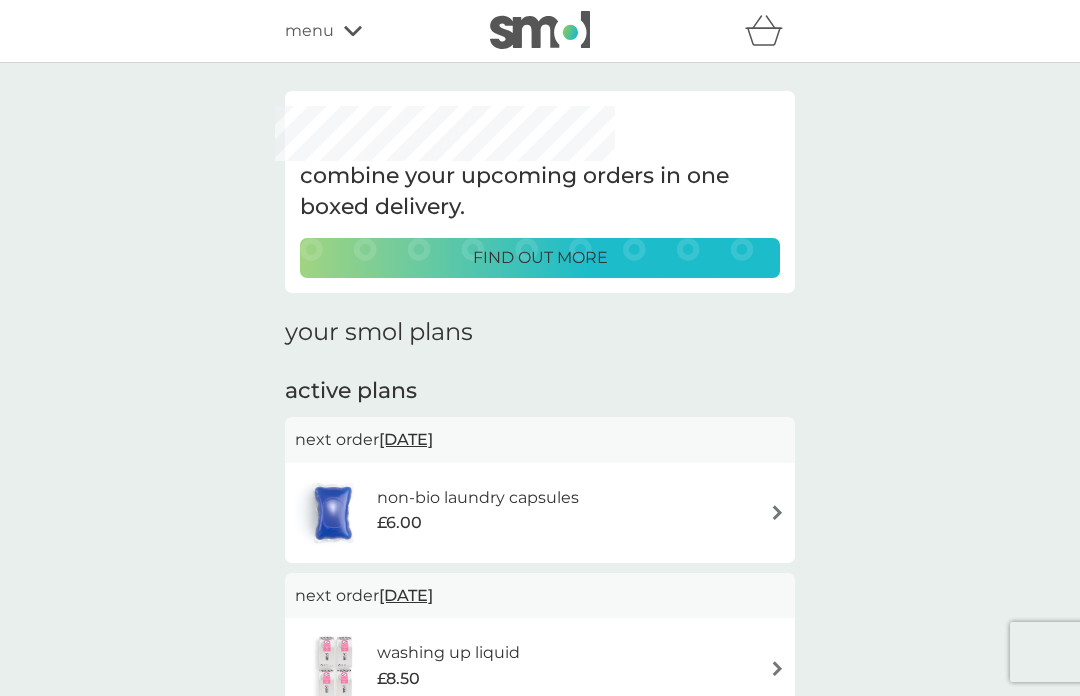 click on "non-bio laundry capsules £6.00" at bounding box center [540, 513] 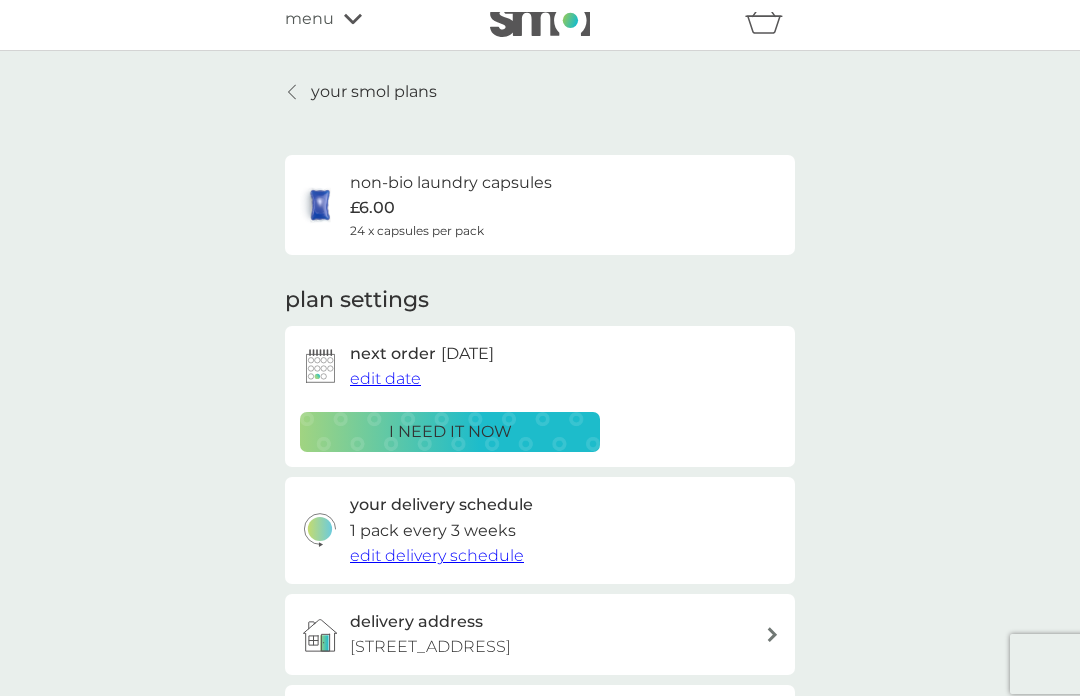 scroll, scrollTop: 0, scrollLeft: 0, axis: both 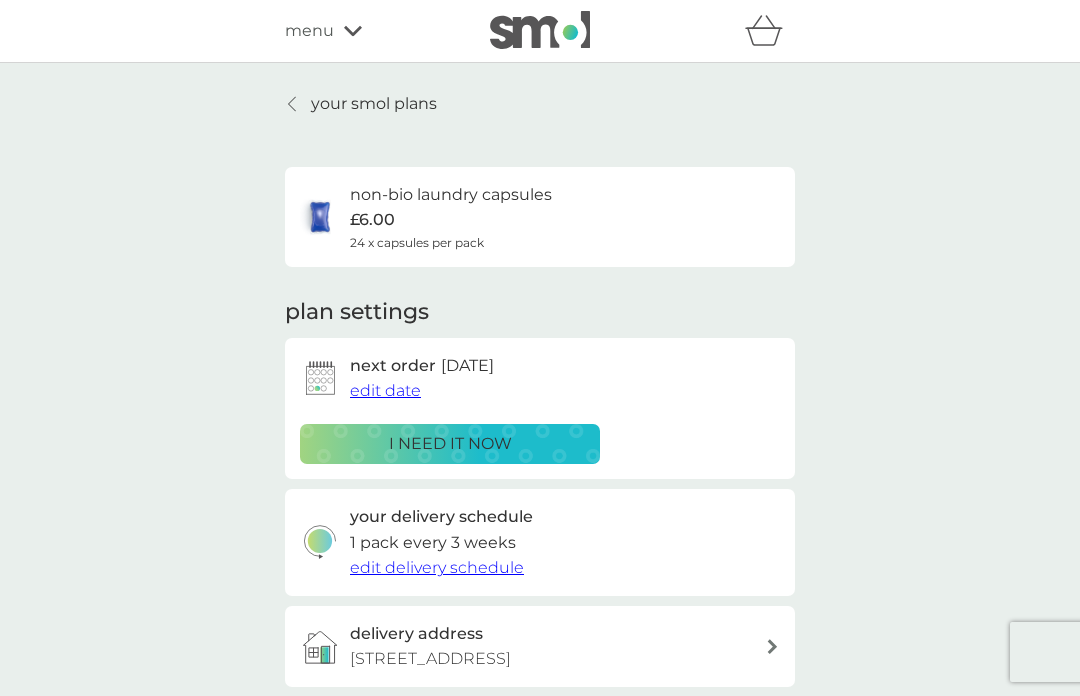click on "your smol plans" at bounding box center (374, 104) 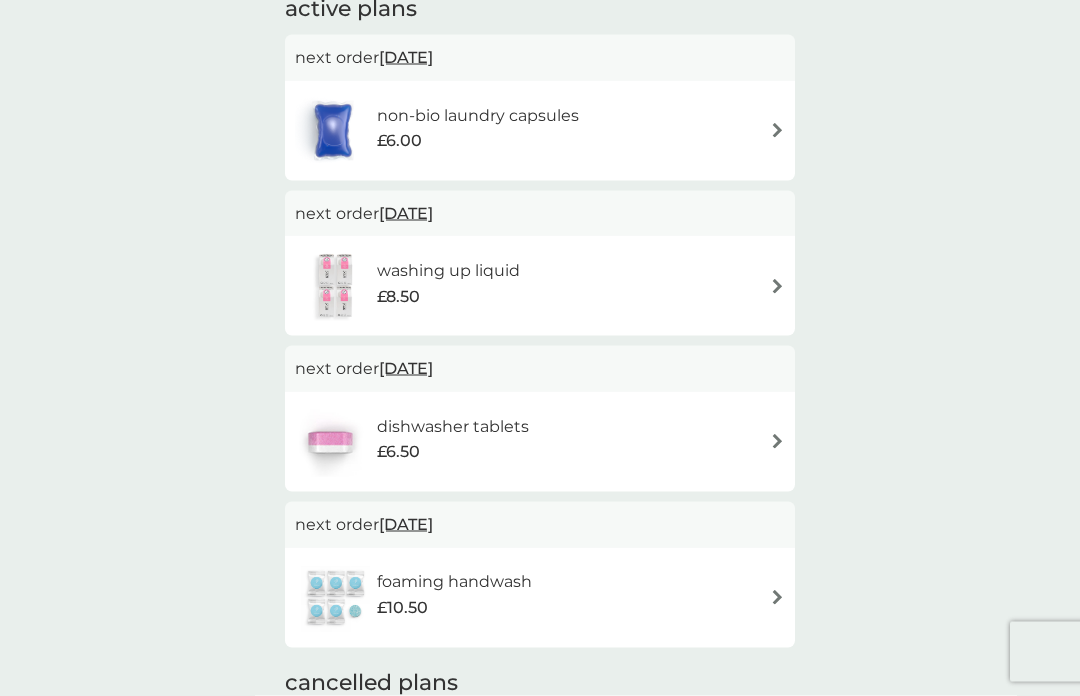scroll, scrollTop: 384, scrollLeft: 0, axis: vertical 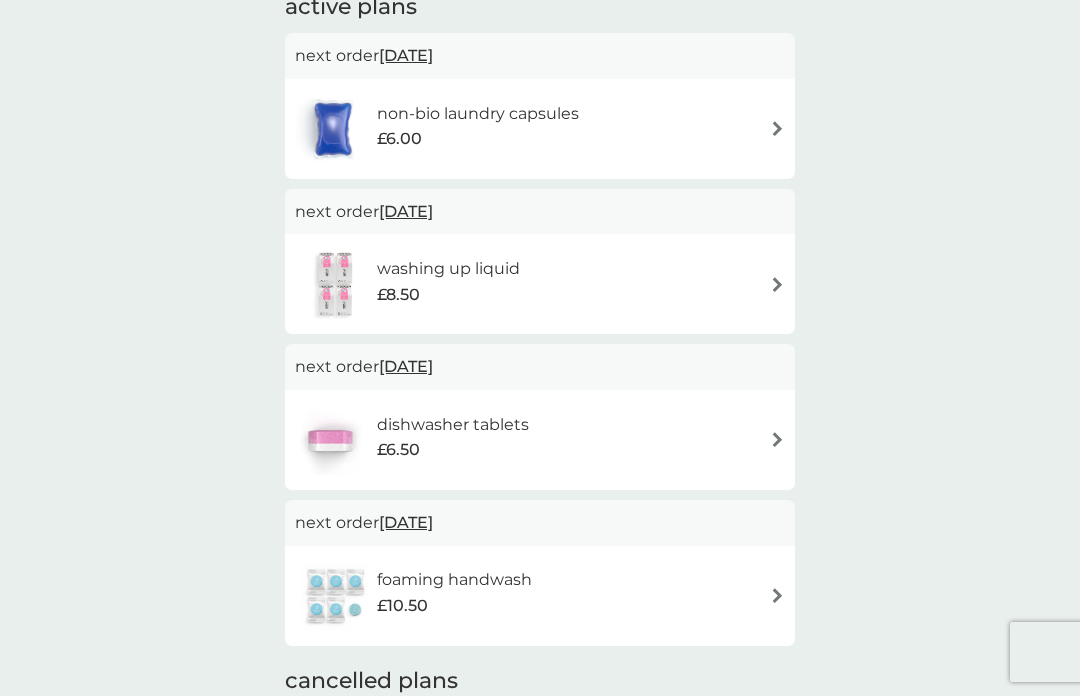 click on "washing up liquid £8.50" at bounding box center (540, 284) 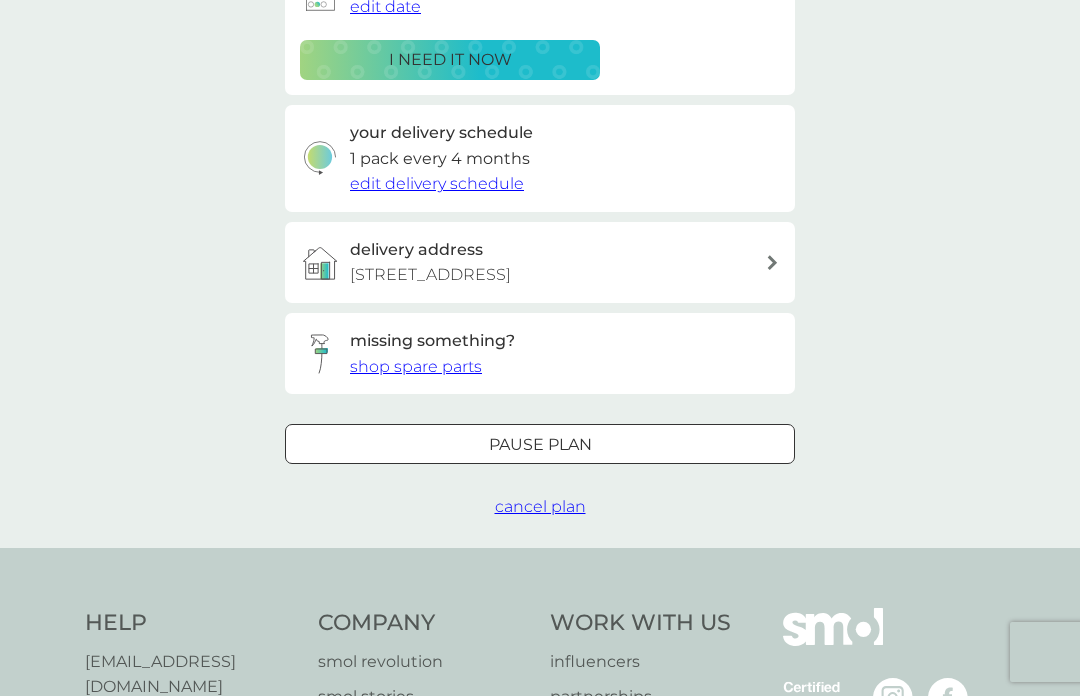 scroll, scrollTop: 0, scrollLeft: 0, axis: both 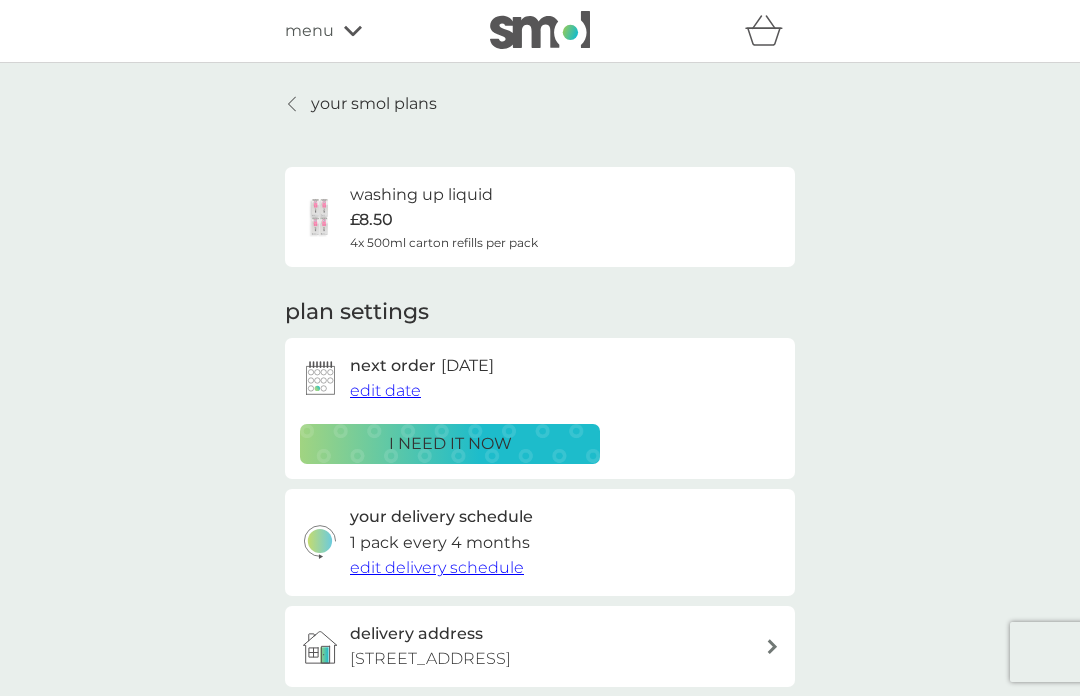 click on "edit date" at bounding box center [385, 390] 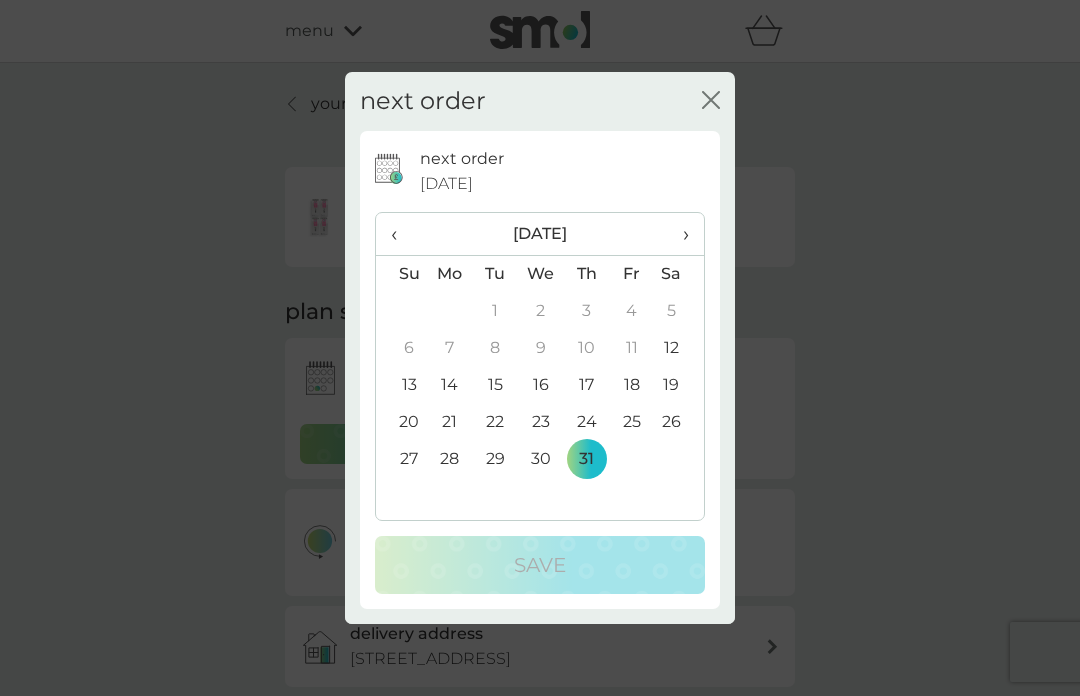 click on "›" at bounding box center (679, 234) 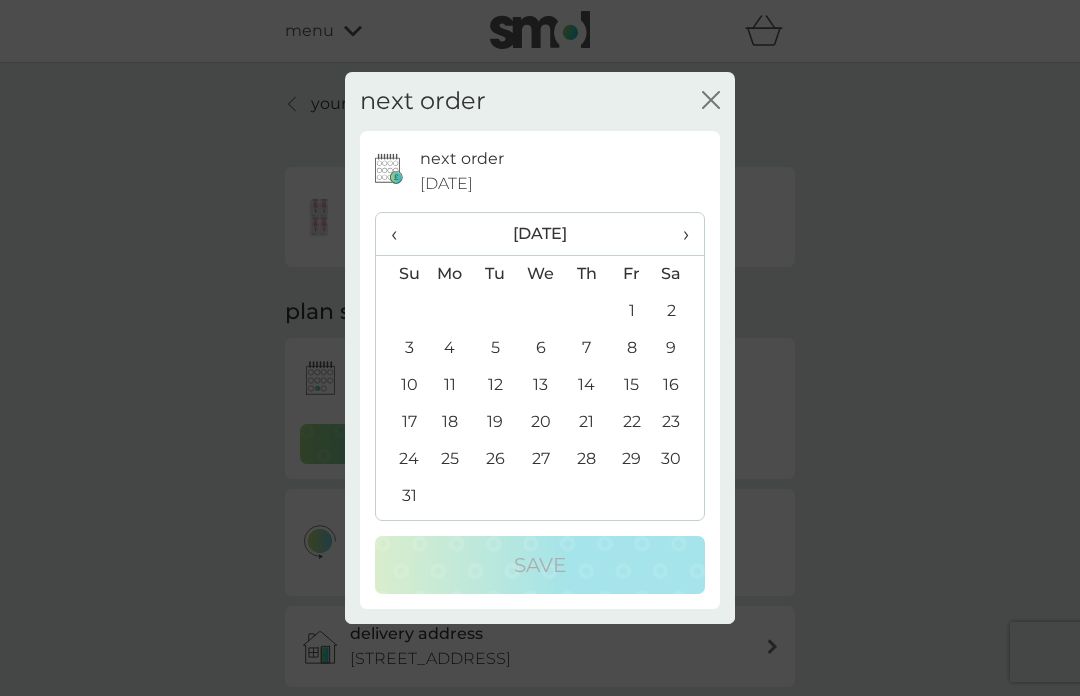 click on "28" at bounding box center [586, 459] 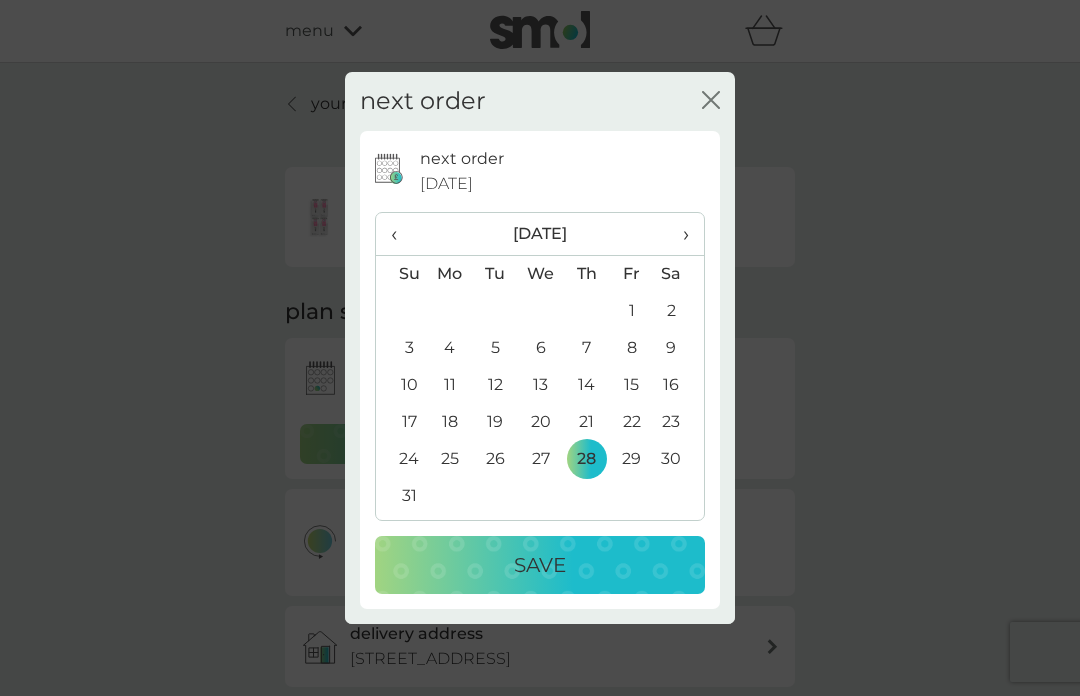 click on "Save" at bounding box center (540, 565) 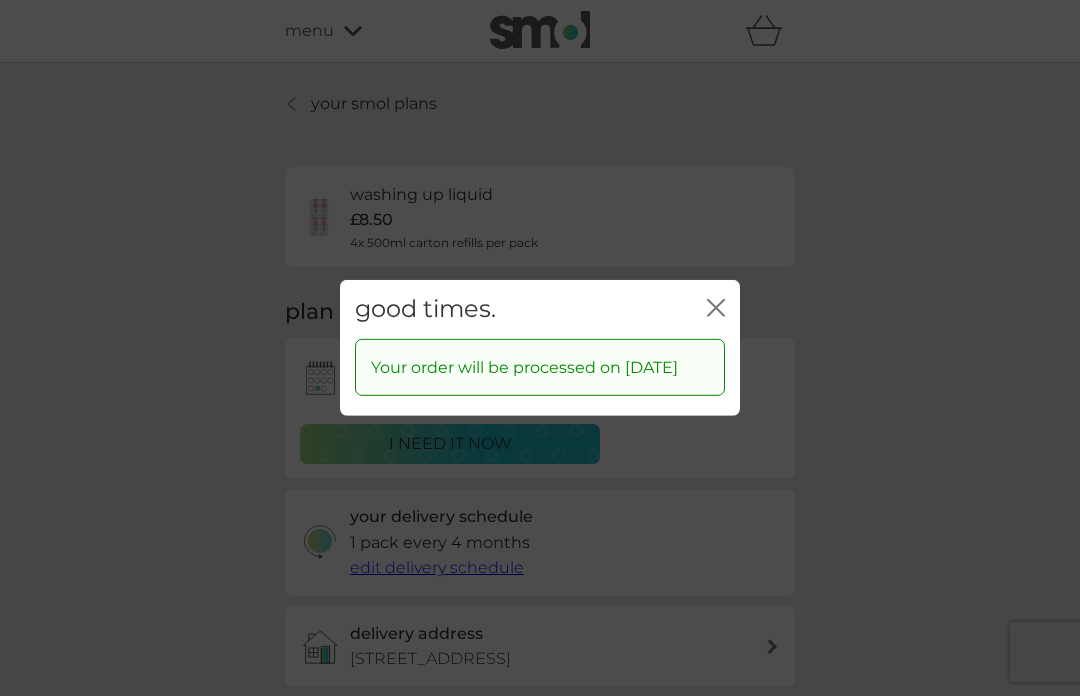 click on "close" 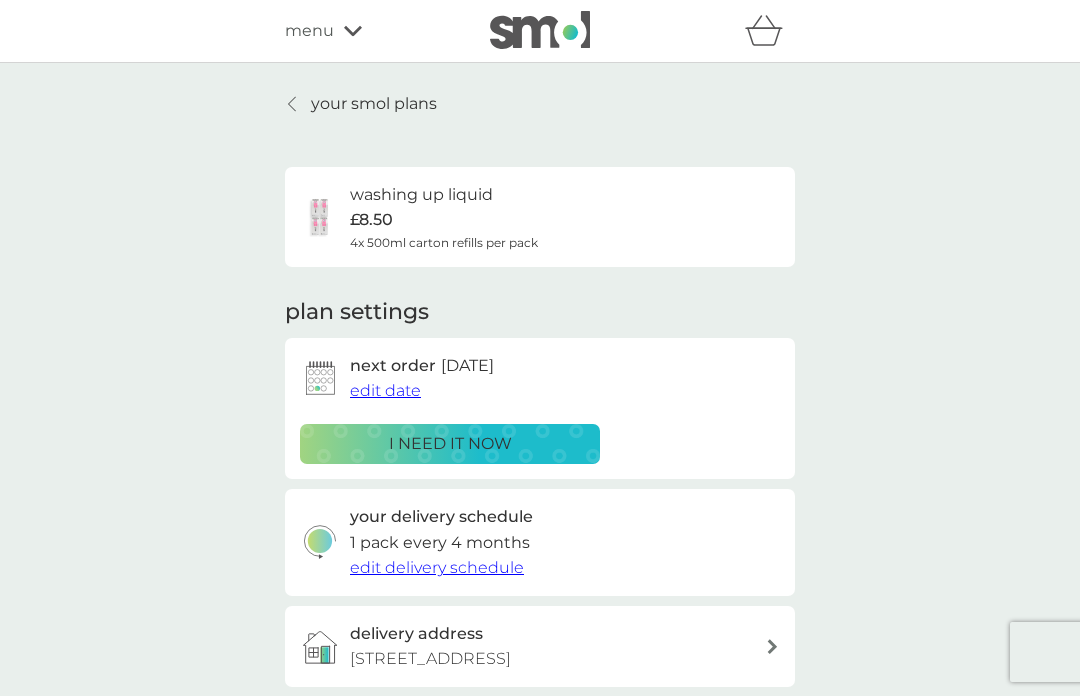 click on "your smol plans" at bounding box center [374, 104] 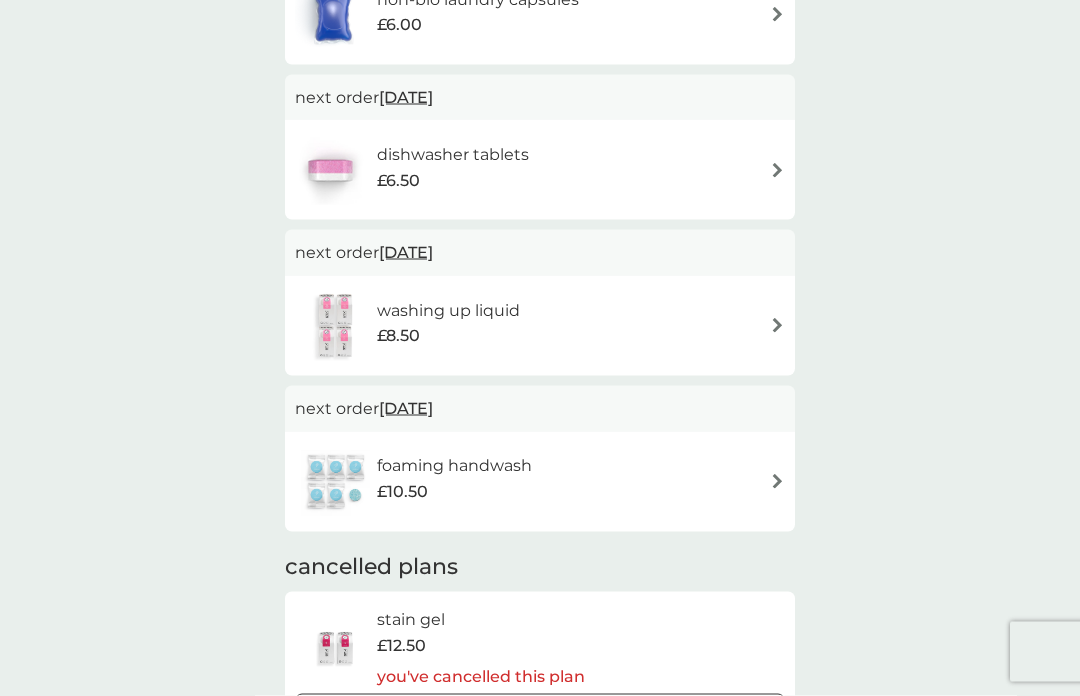 scroll, scrollTop: 507, scrollLeft: 0, axis: vertical 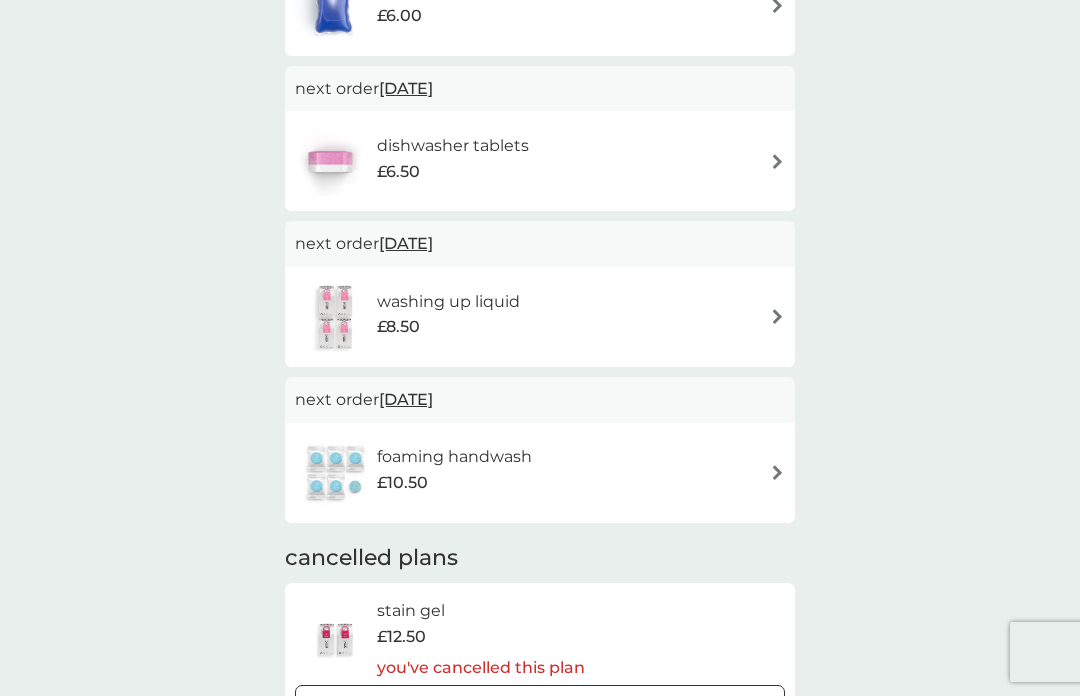 click on "foaming handwash £10.50" at bounding box center (540, 473) 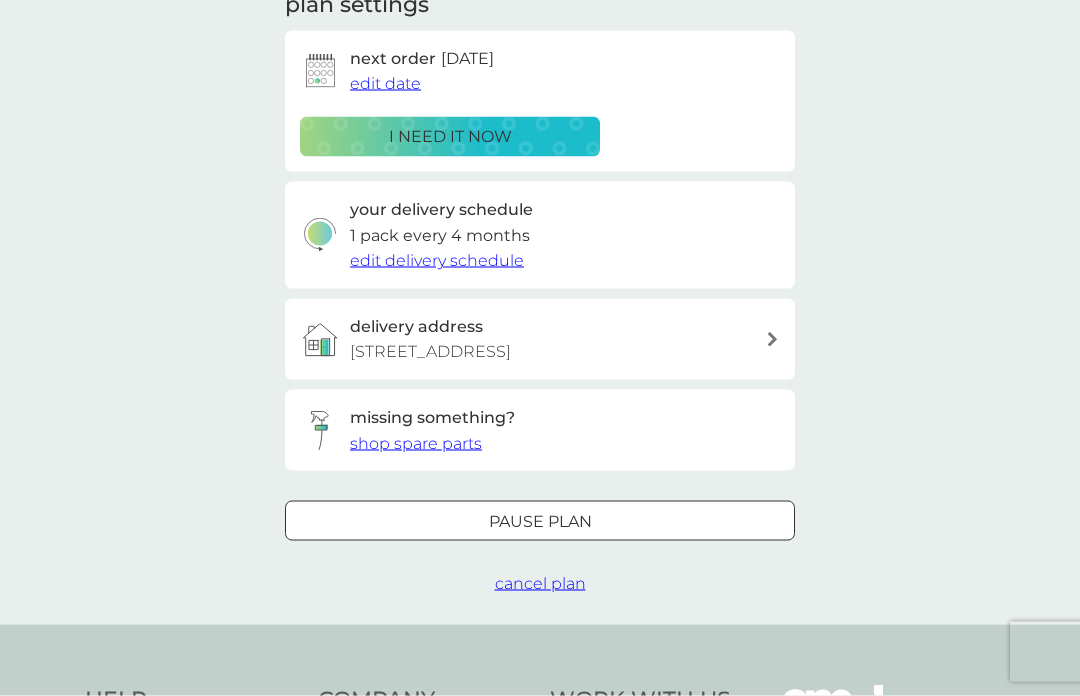 scroll, scrollTop: 308, scrollLeft: 0, axis: vertical 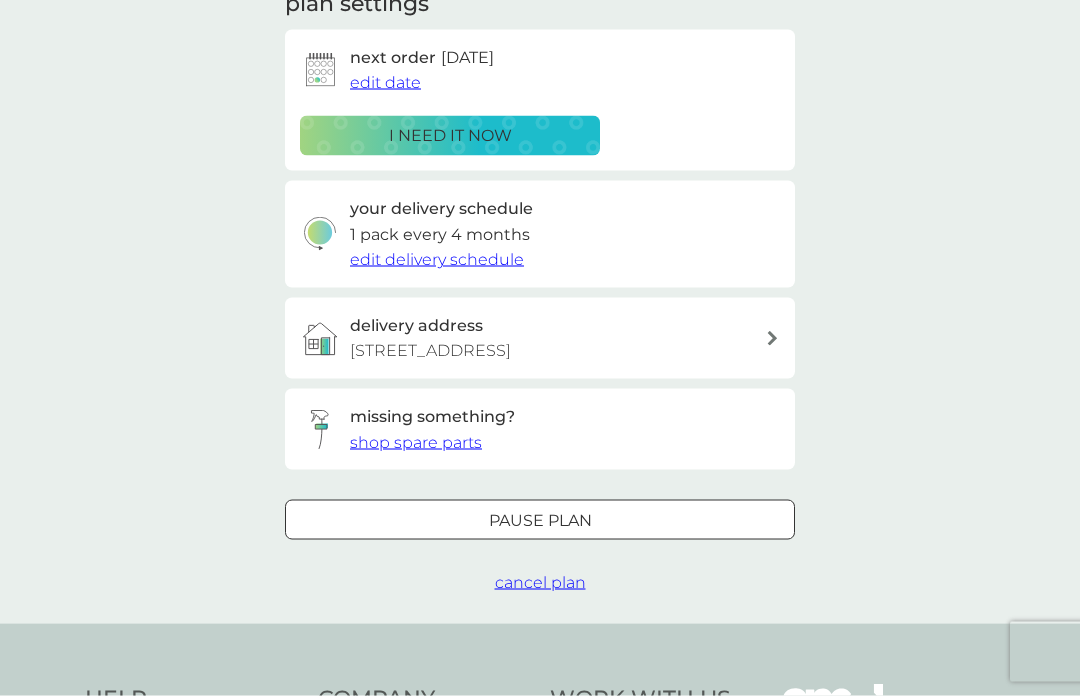 click on "edit delivery schedule" at bounding box center [437, 259] 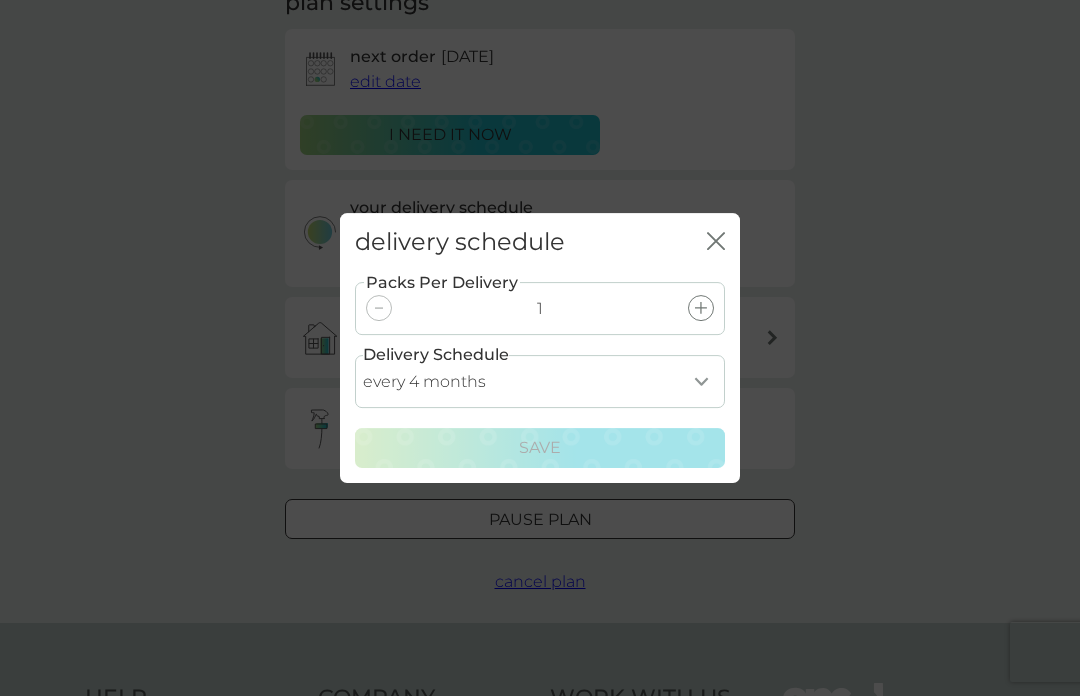 click on "every 1 month every 2 months every 3 months every 4 months every 5 months every 6 months" at bounding box center [540, 381] 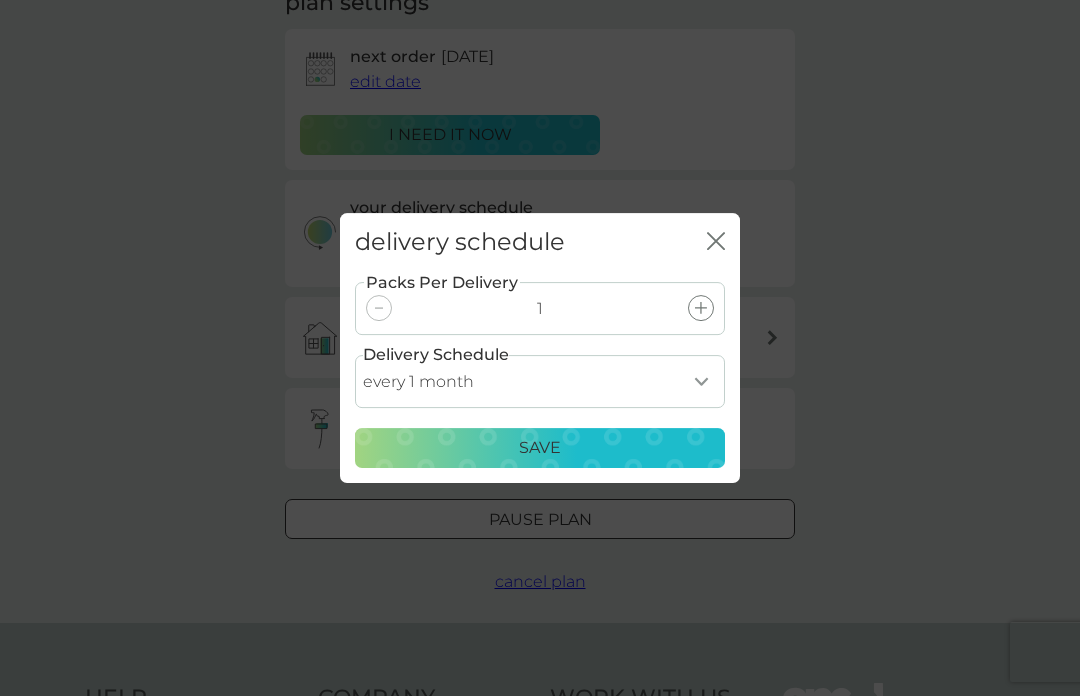 click 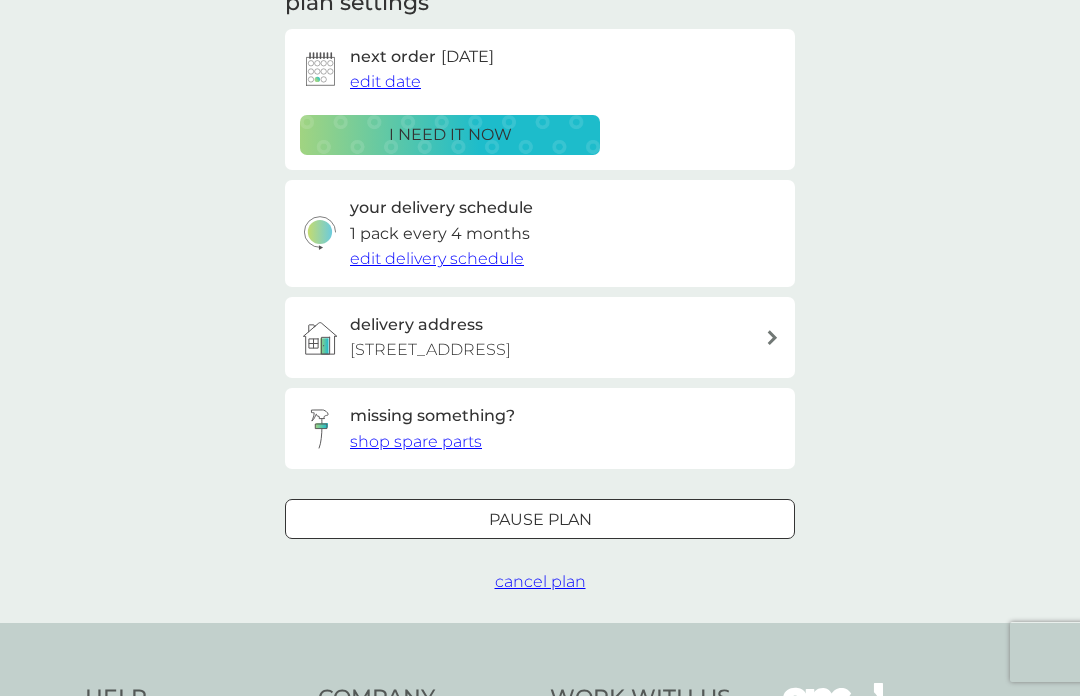 click on "cancel plan" at bounding box center (540, 581) 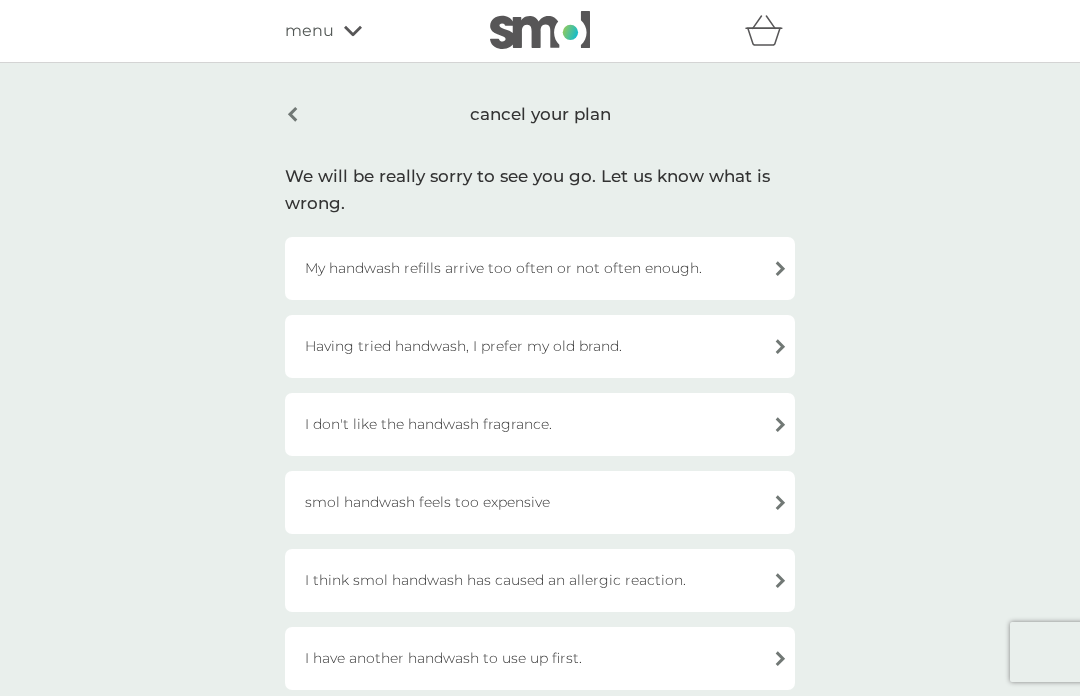 click on "Having tried handwash, I prefer my old brand." at bounding box center [540, 346] 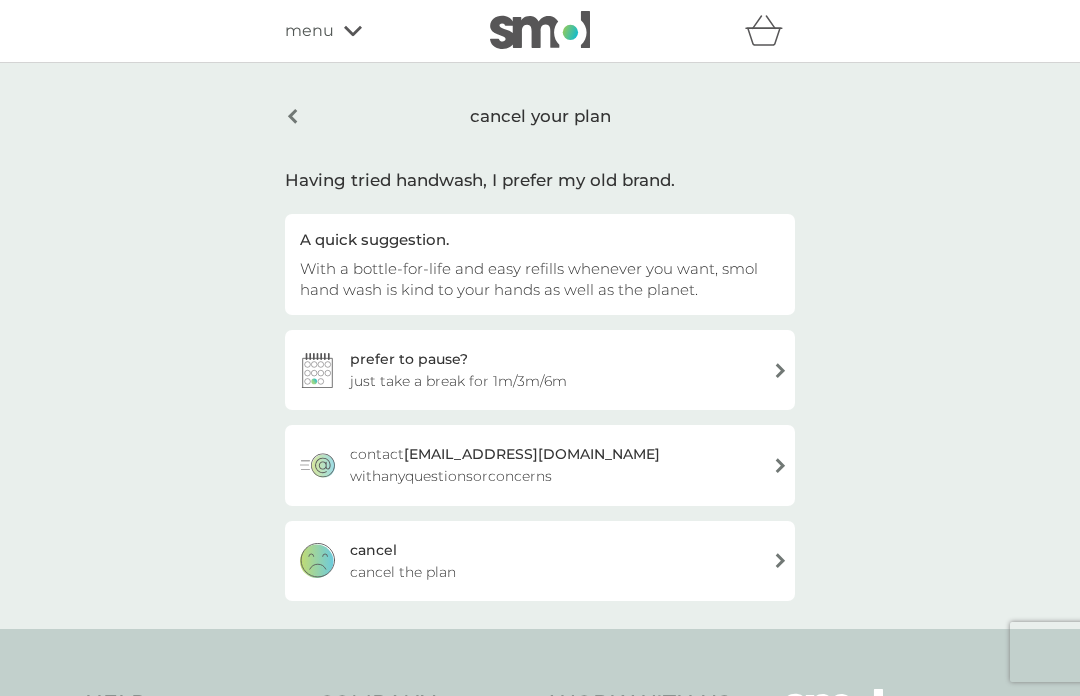 click on "cancel cancel the plan" at bounding box center (540, 561) 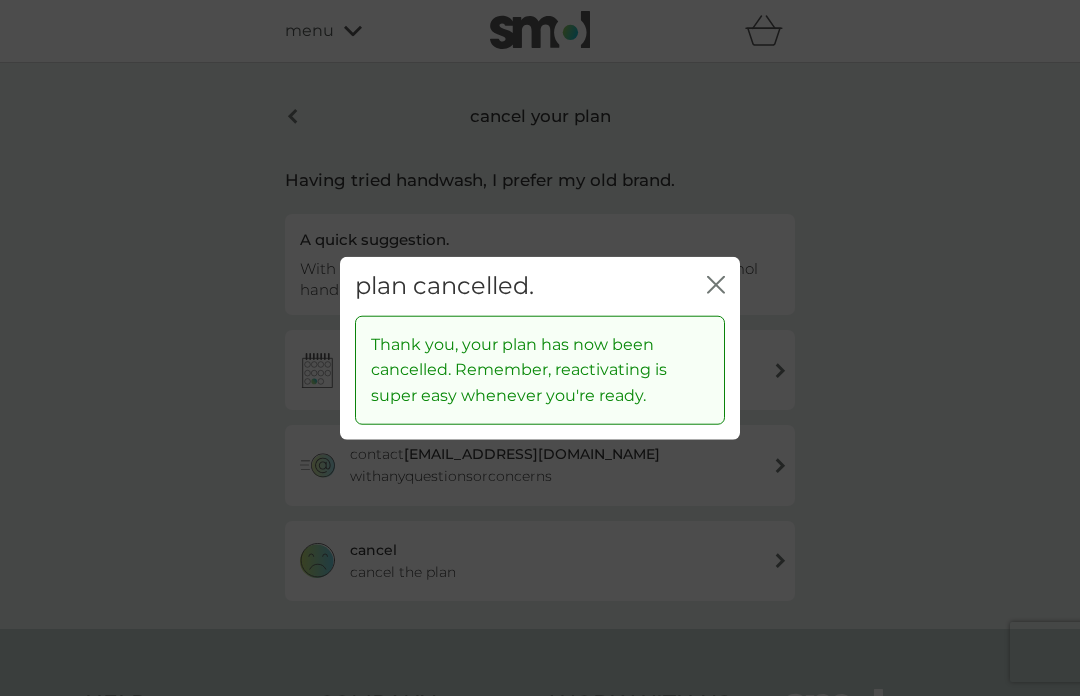 click on "close" 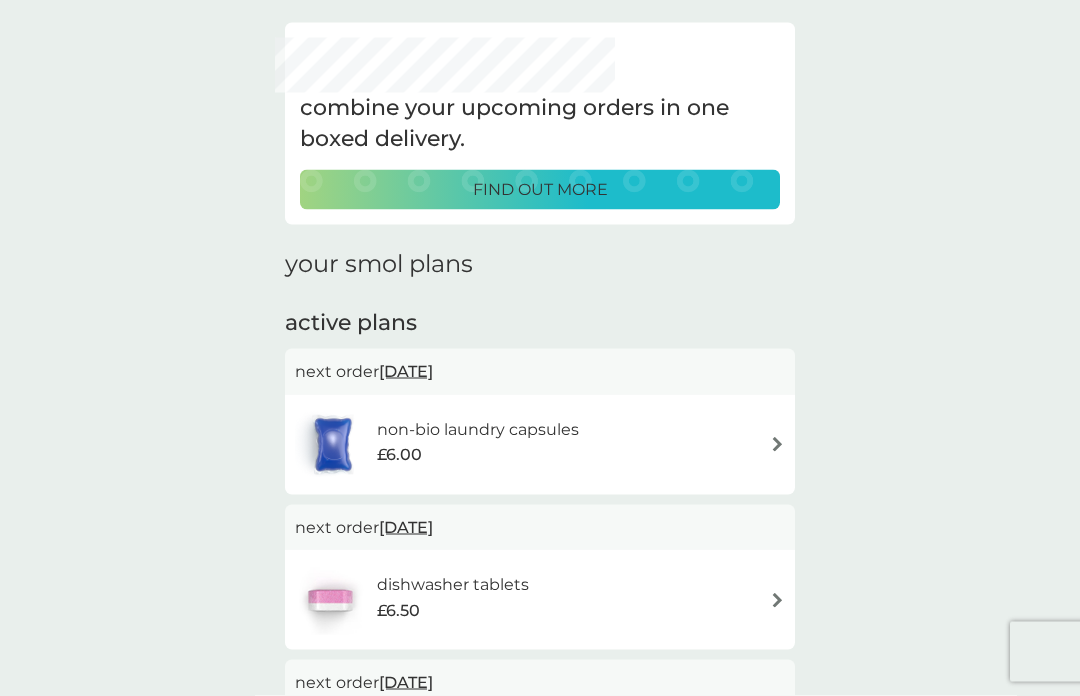 scroll, scrollTop: 0, scrollLeft: 0, axis: both 